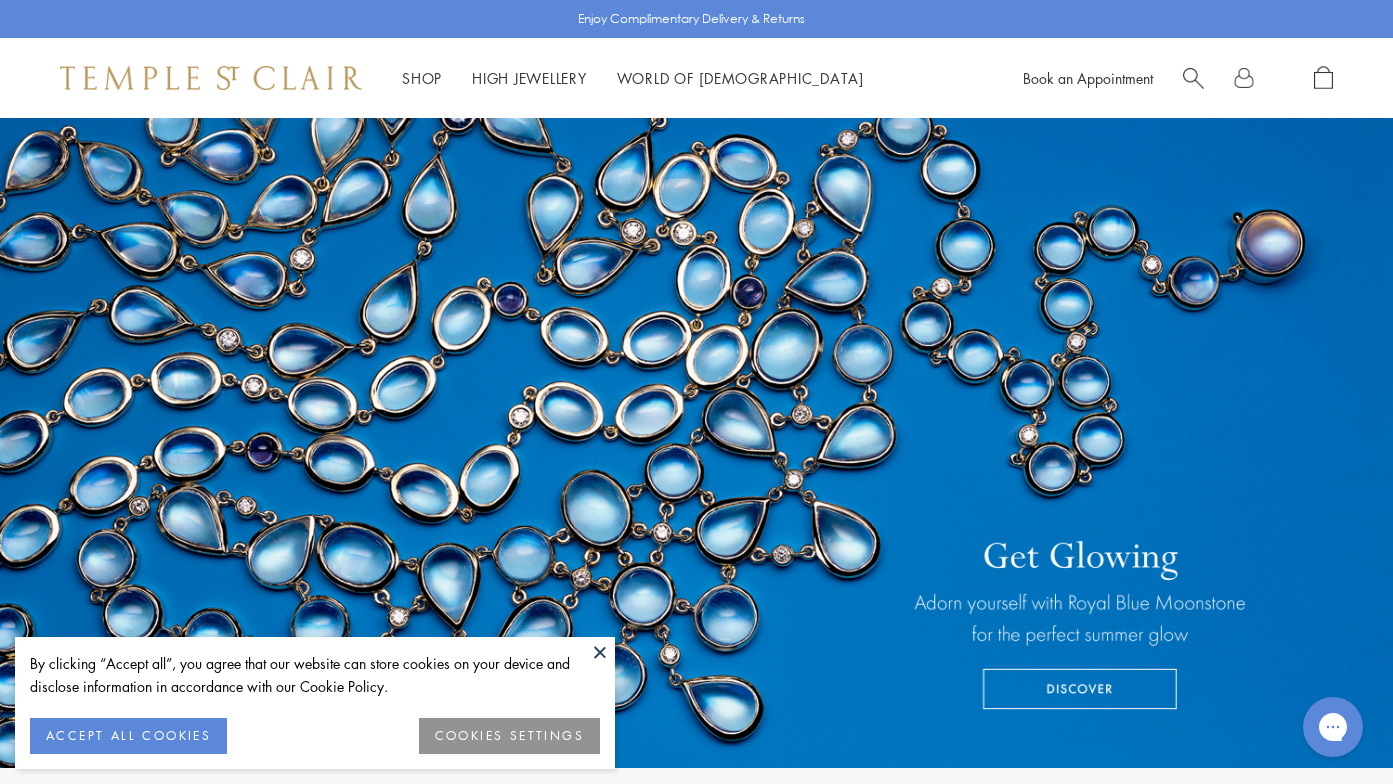 scroll, scrollTop: 0, scrollLeft: 0, axis: both 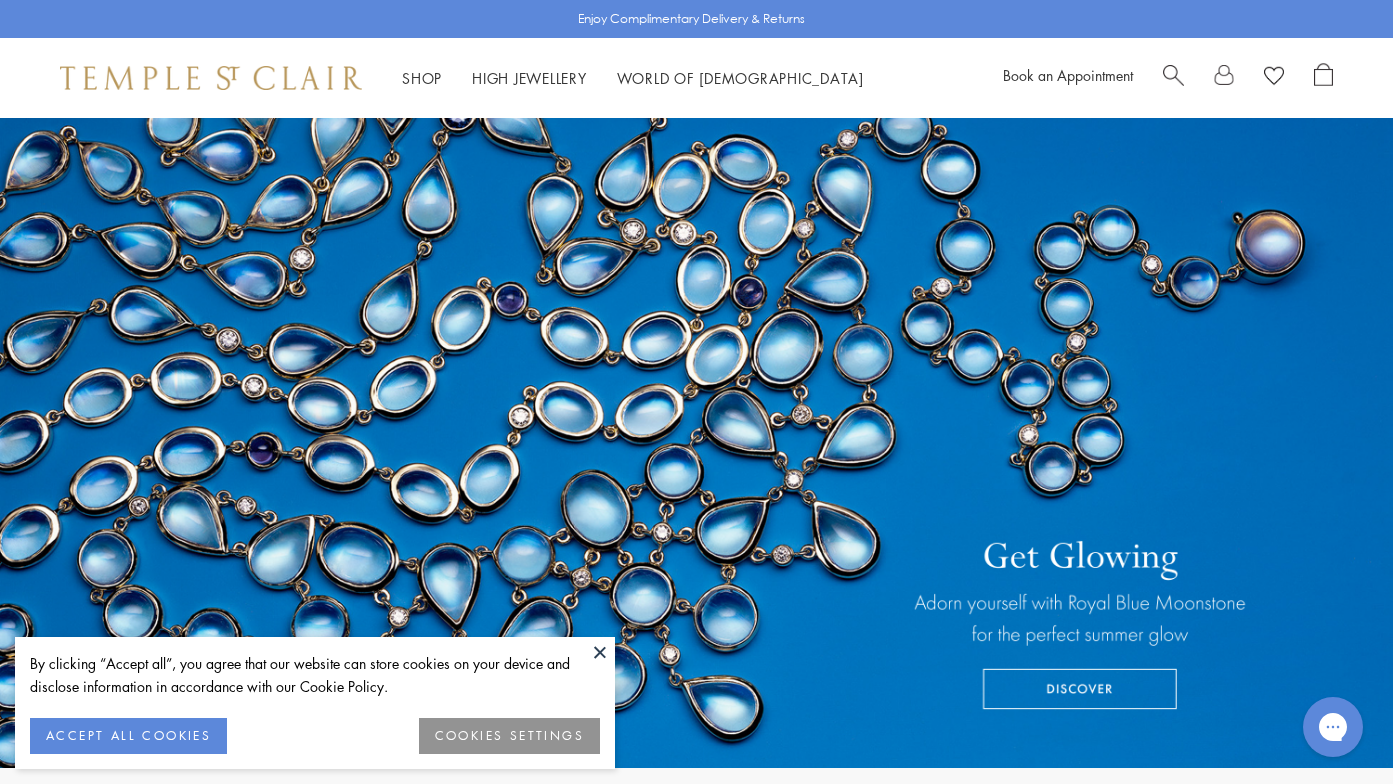 click on "ACCEPT ALL COOKIES" at bounding box center [128, 736] 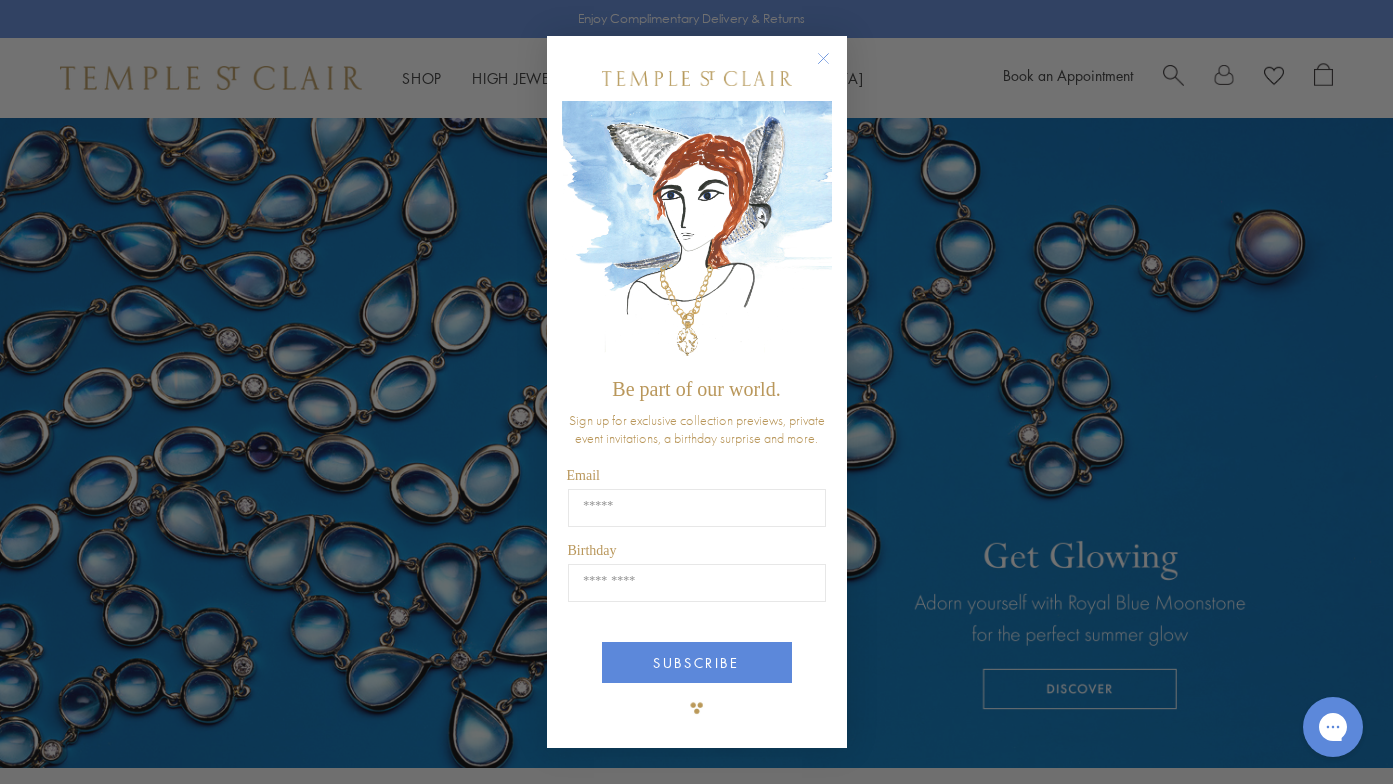 click 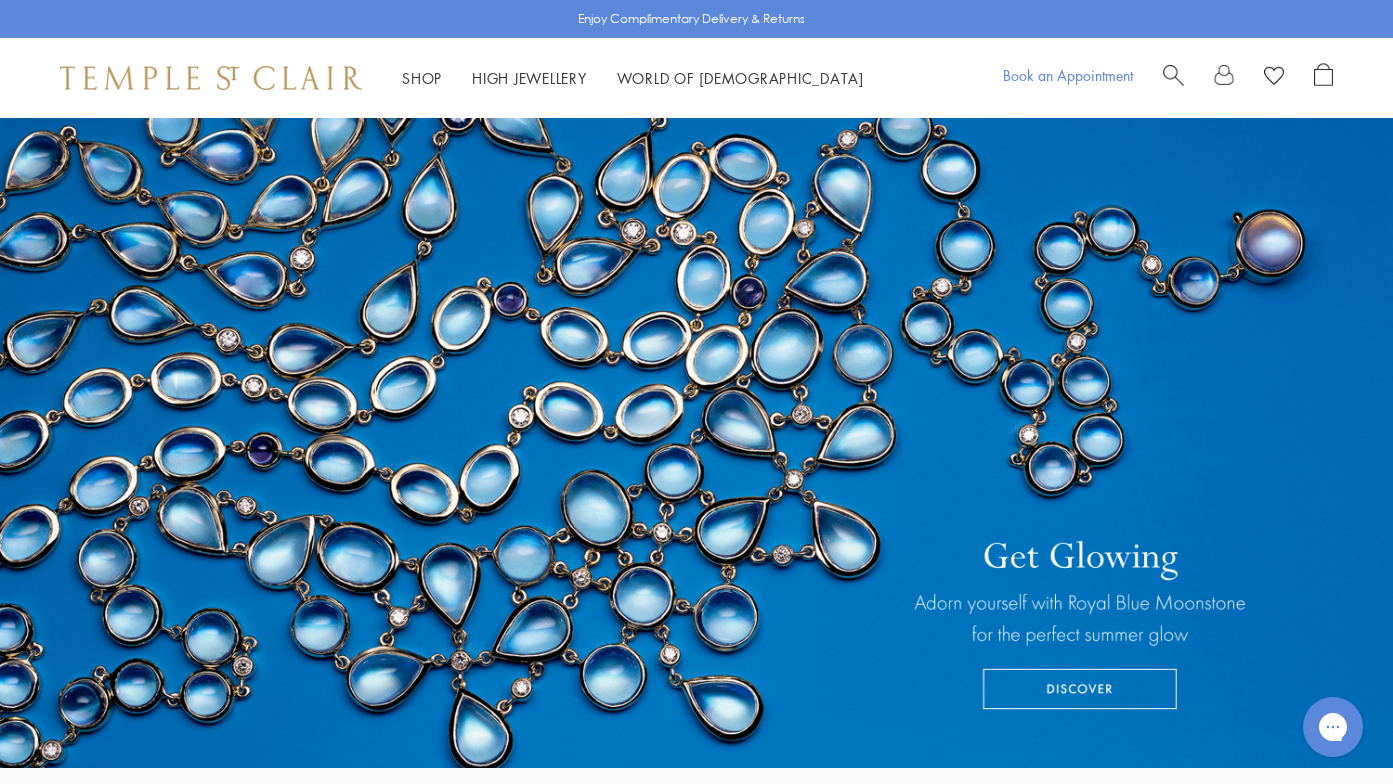 click on "Book an Appointment" at bounding box center (1068, 75) 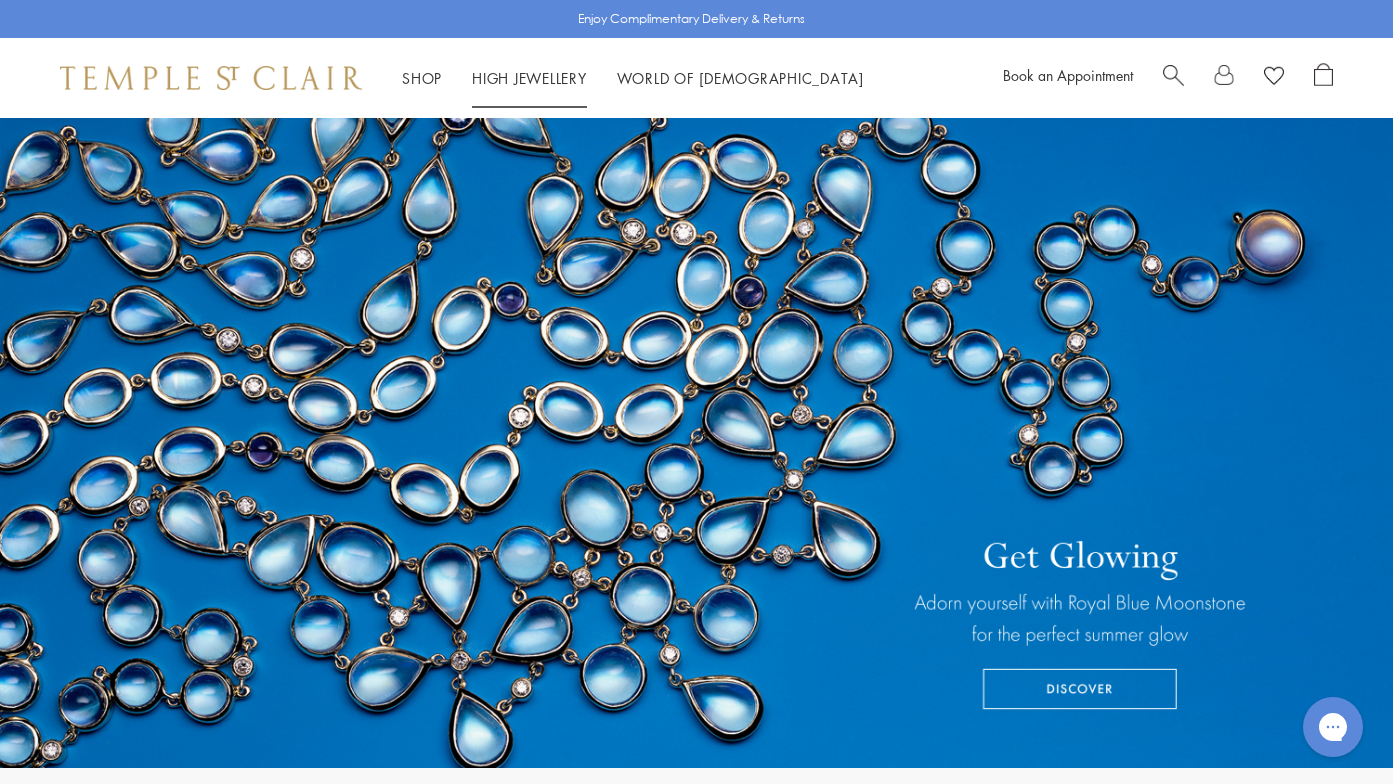 click on "High Jewellery High Jewellery" at bounding box center (529, 78) 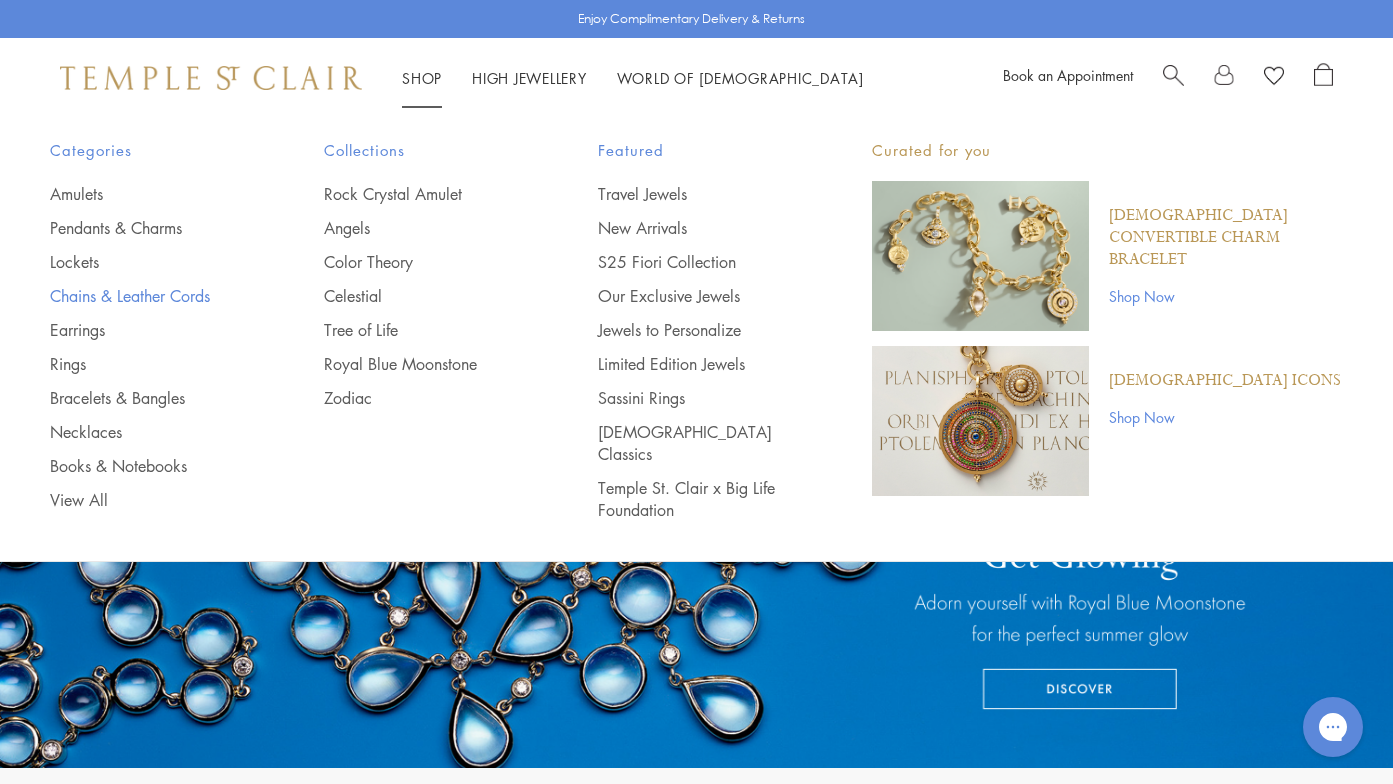 click on "Chains & Leather Cords" at bounding box center [147, 296] 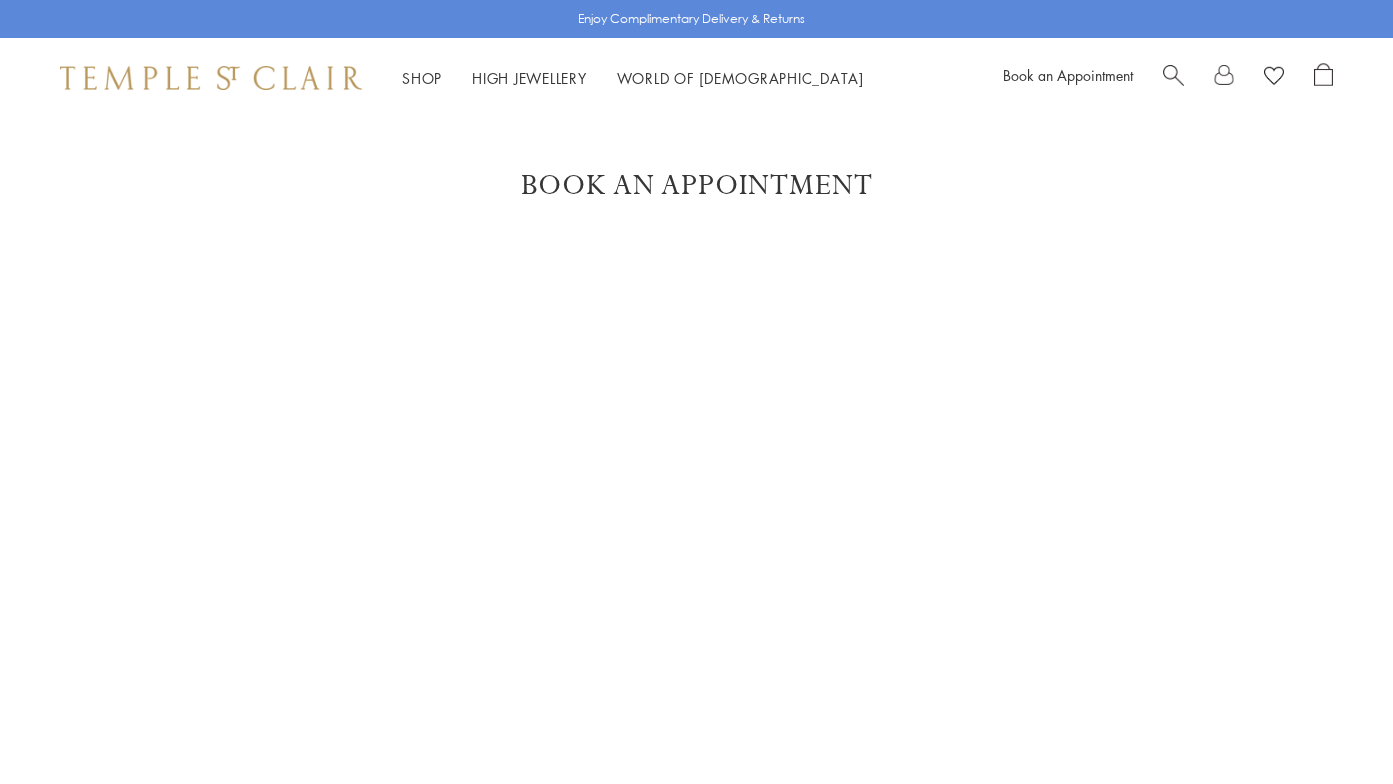 scroll, scrollTop: 0, scrollLeft: 0, axis: both 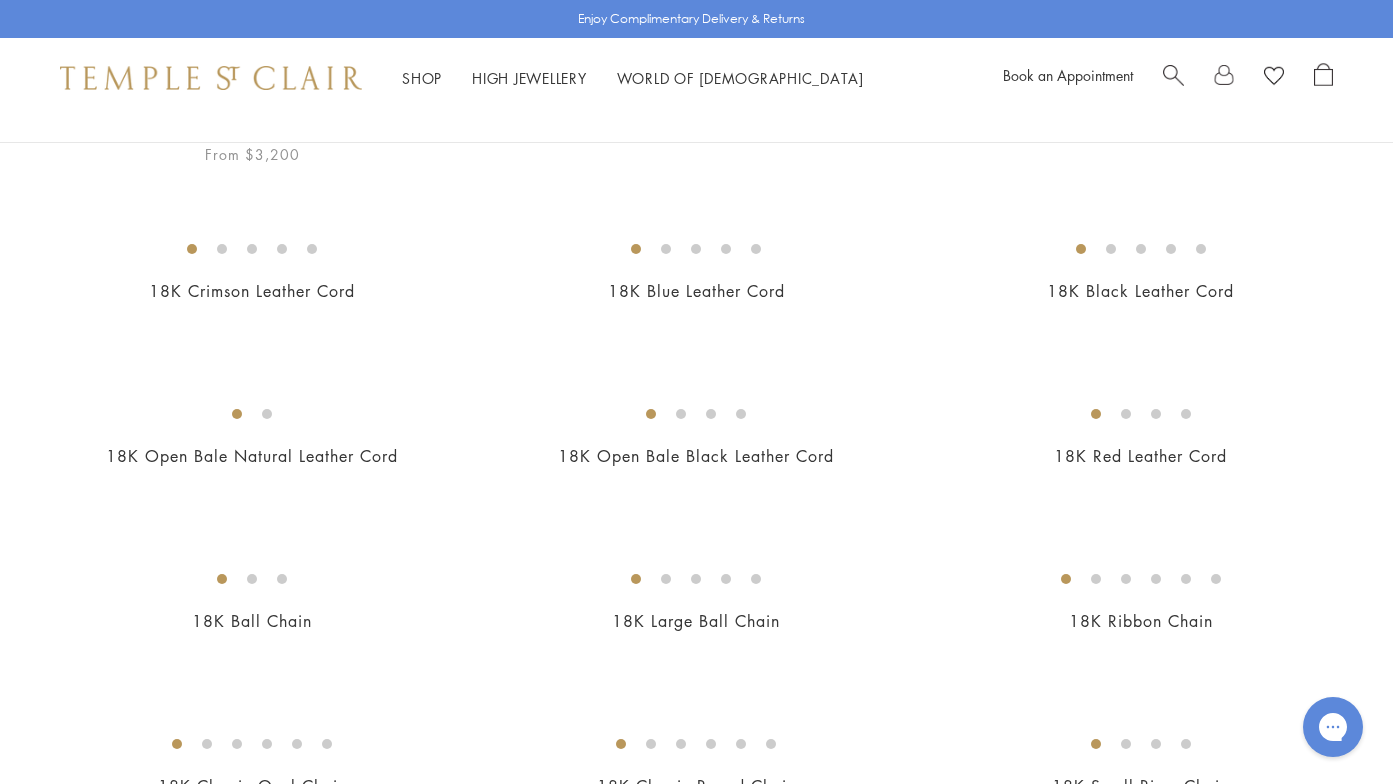 click at bounding box center (0, 0) 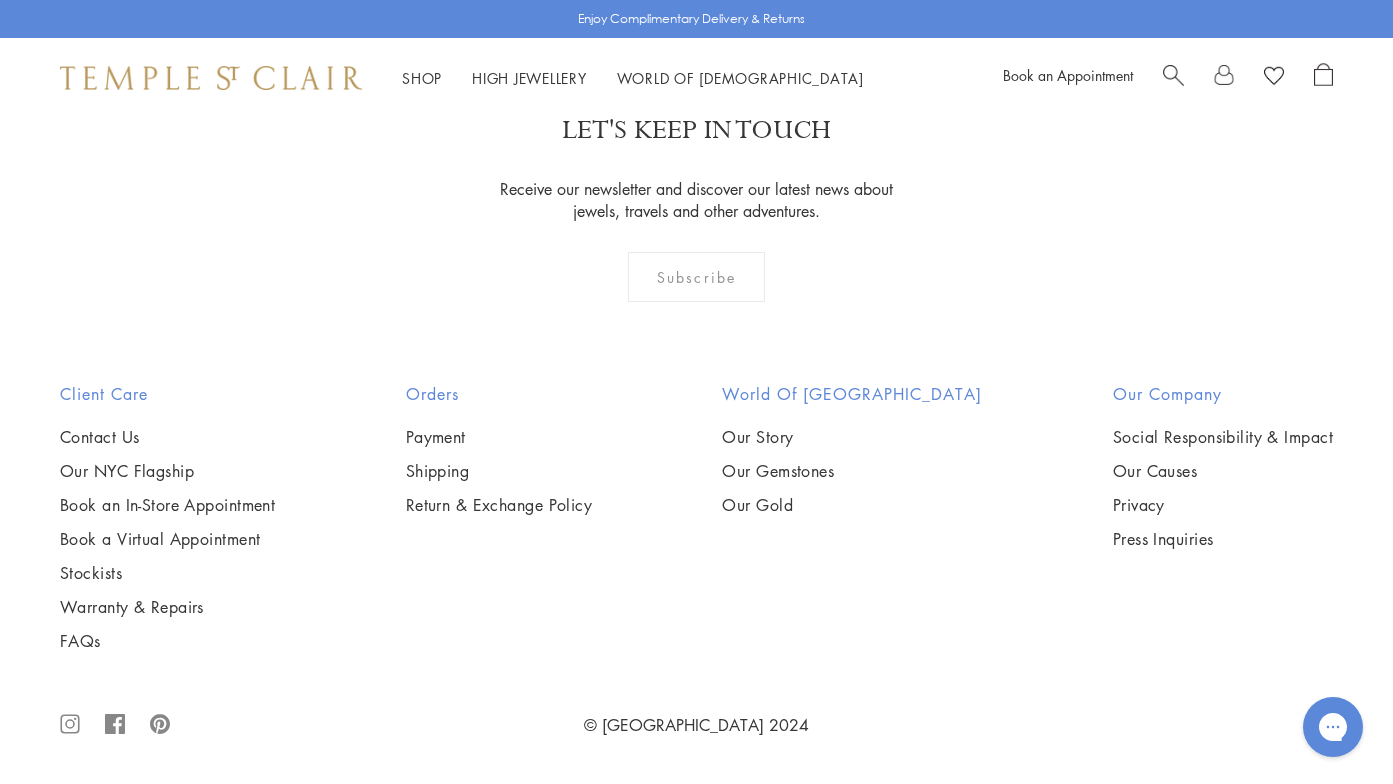 scroll, scrollTop: 2251, scrollLeft: 0, axis: vertical 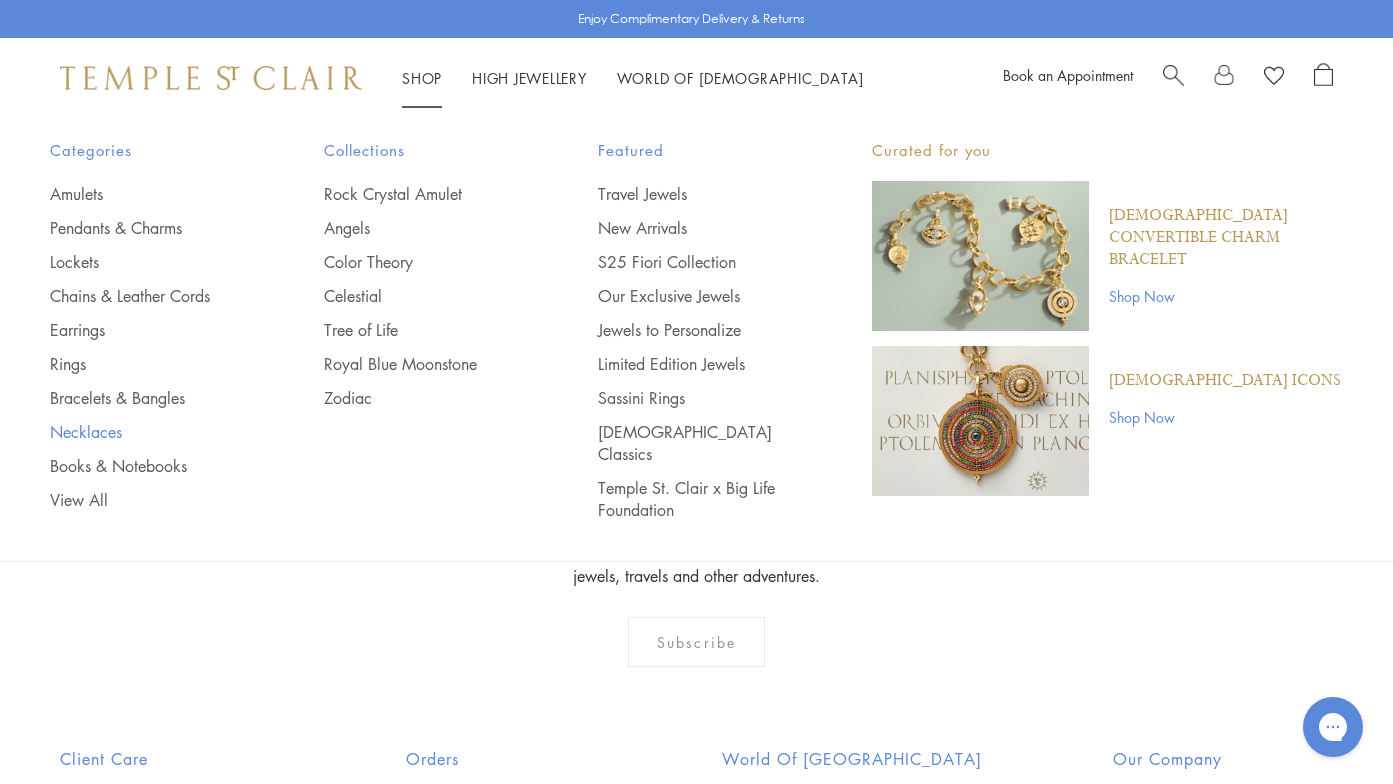 click on "Necklaces" at bounding box center [147, 432] 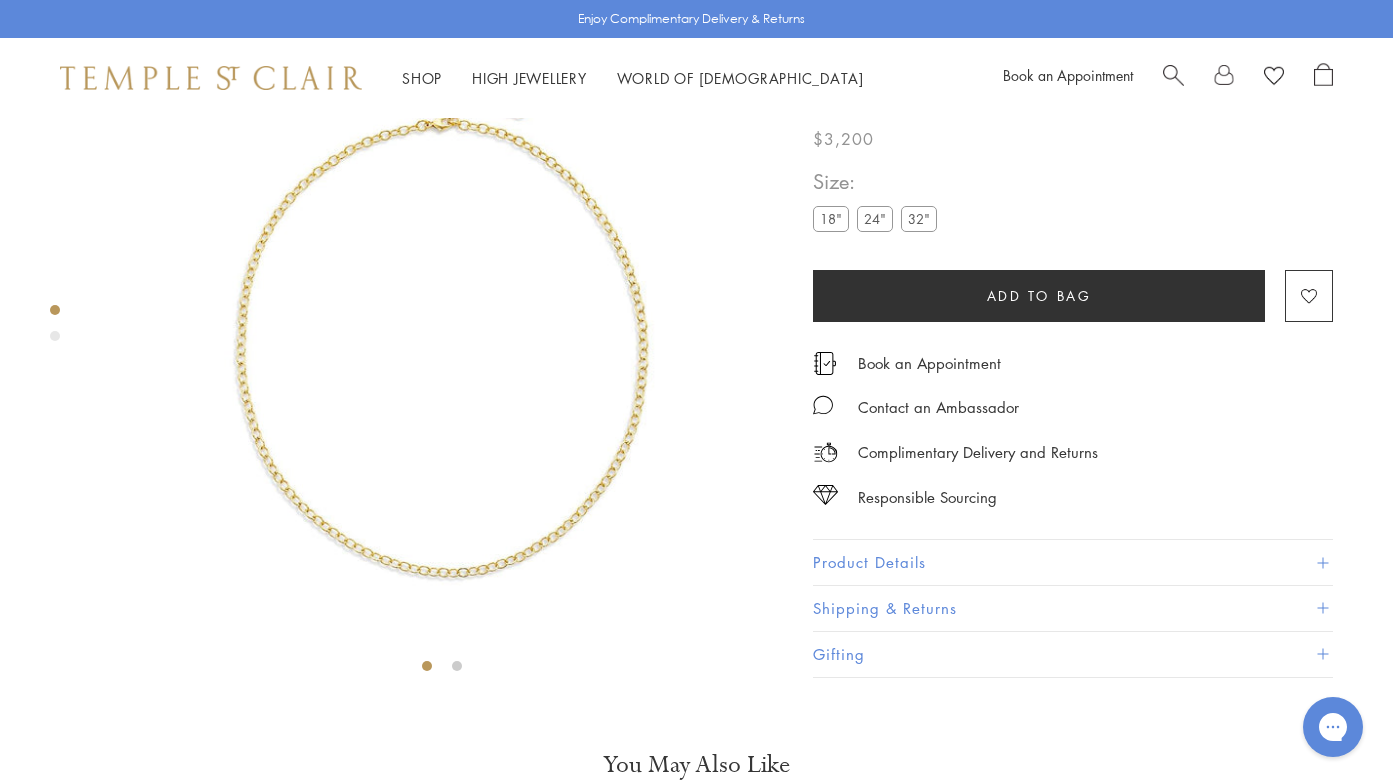 scroll, scrollTop: 118, scrollLeft: 0, axis: vertical 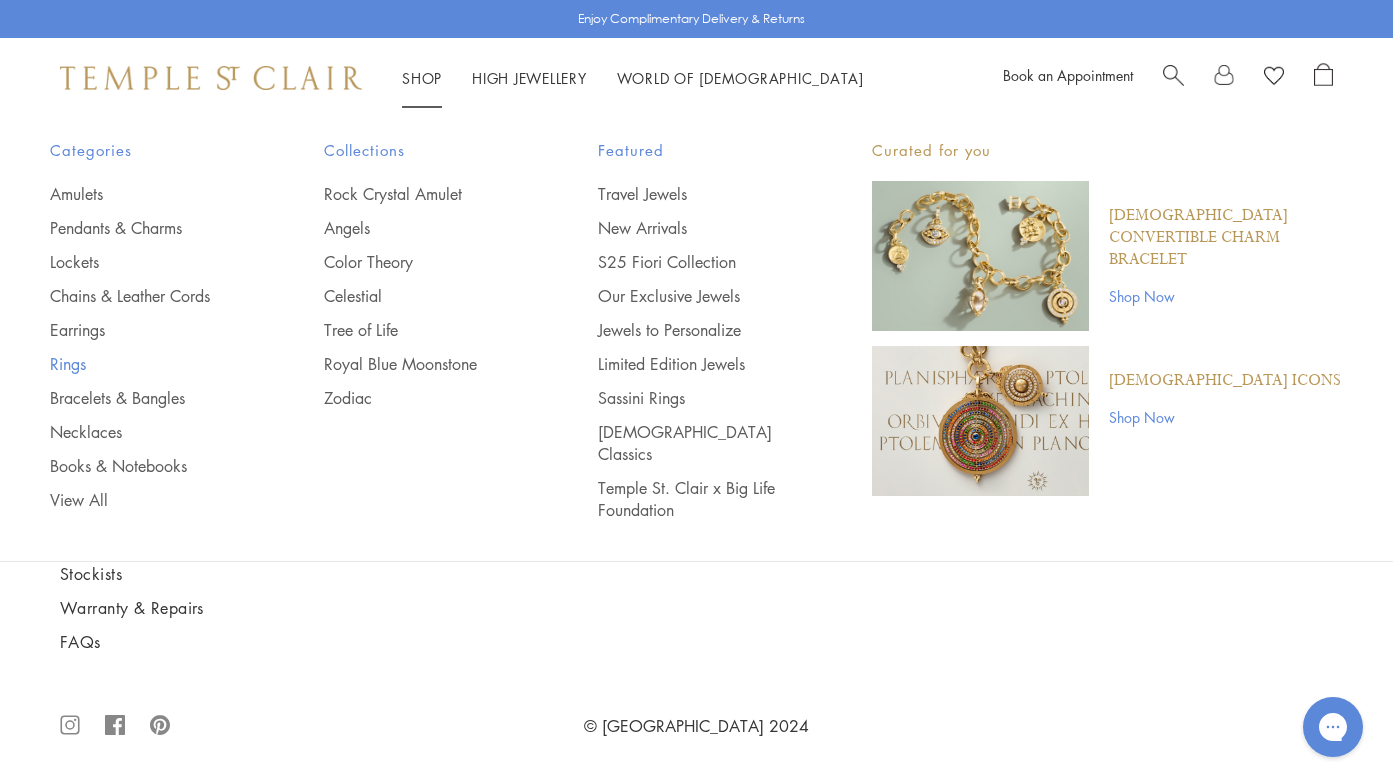 click on "Rings" at bounding box center [147, 364] 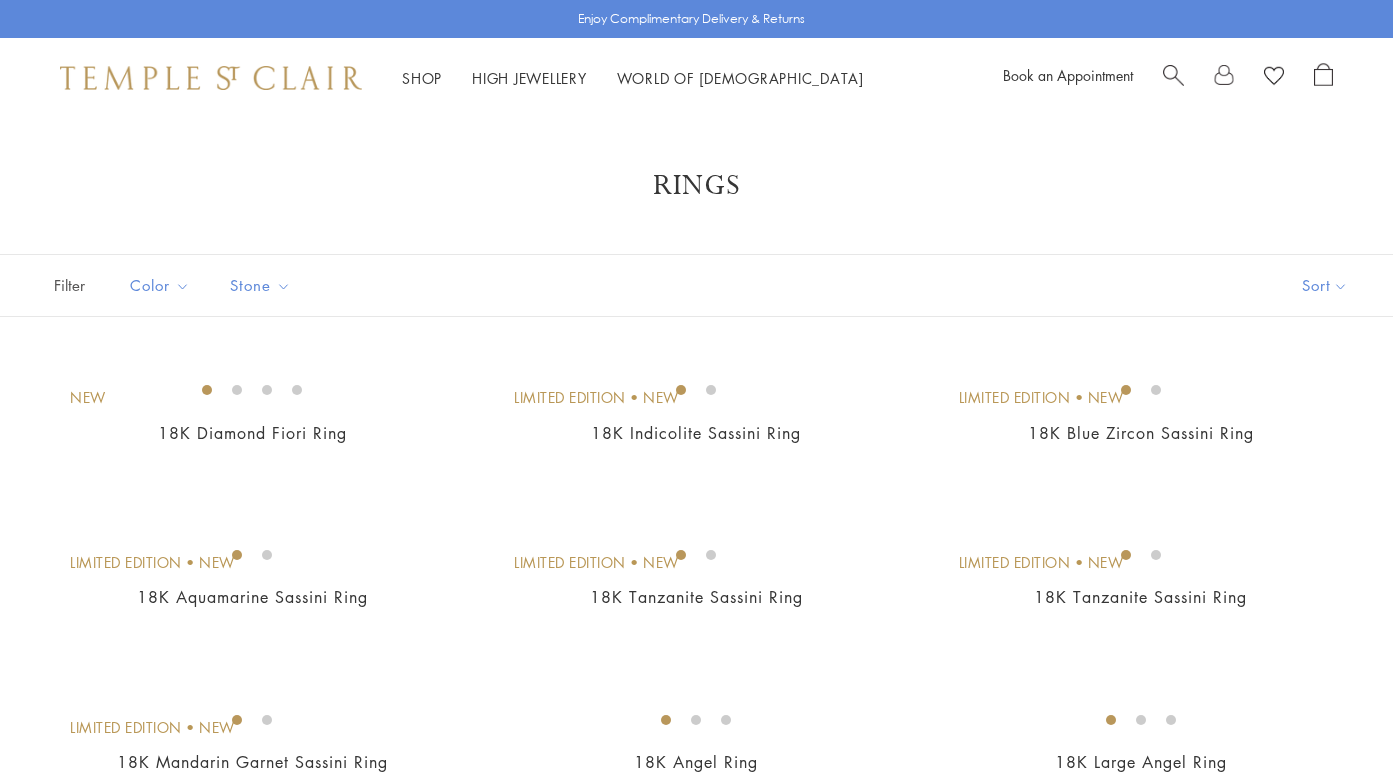 scroll, scrollTop: 0, scrollLeft: 0, axis: both 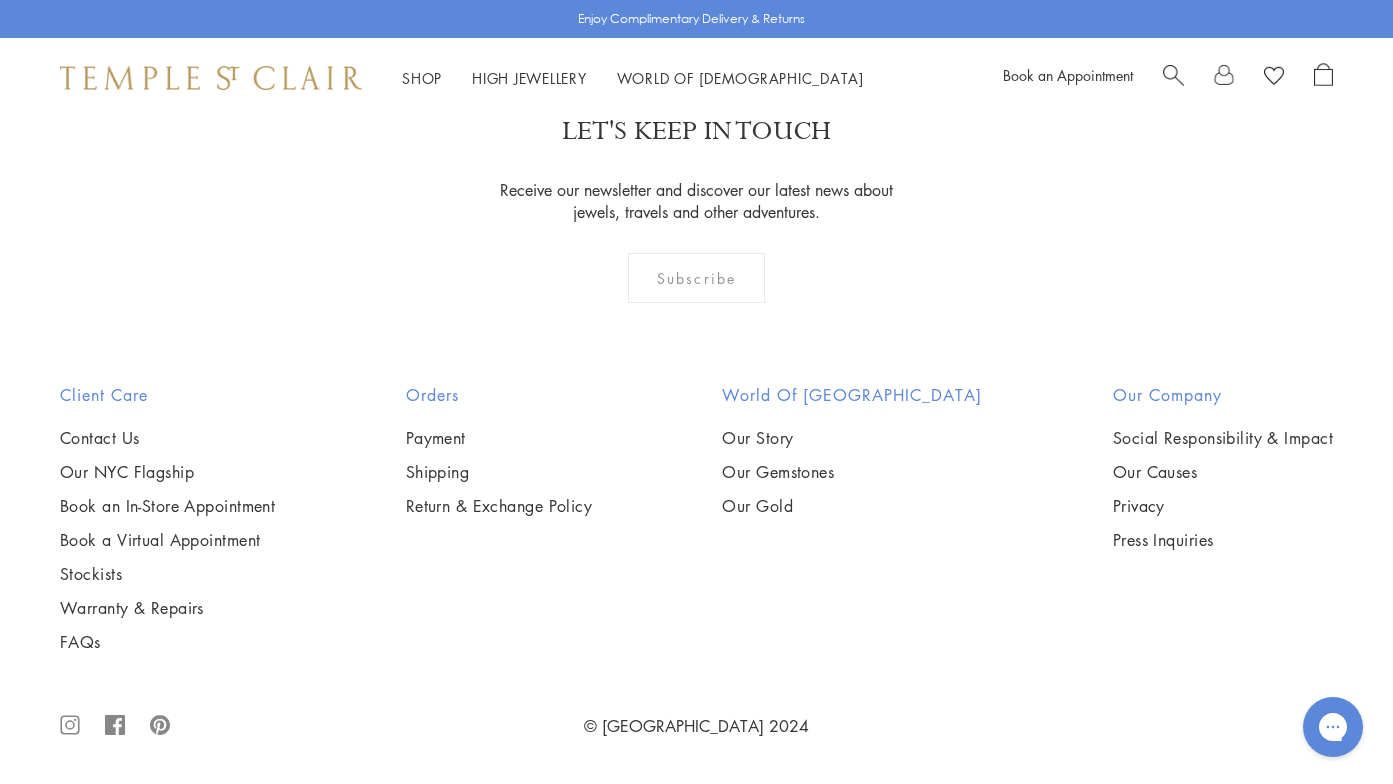 click at bounding box center [0, 0] 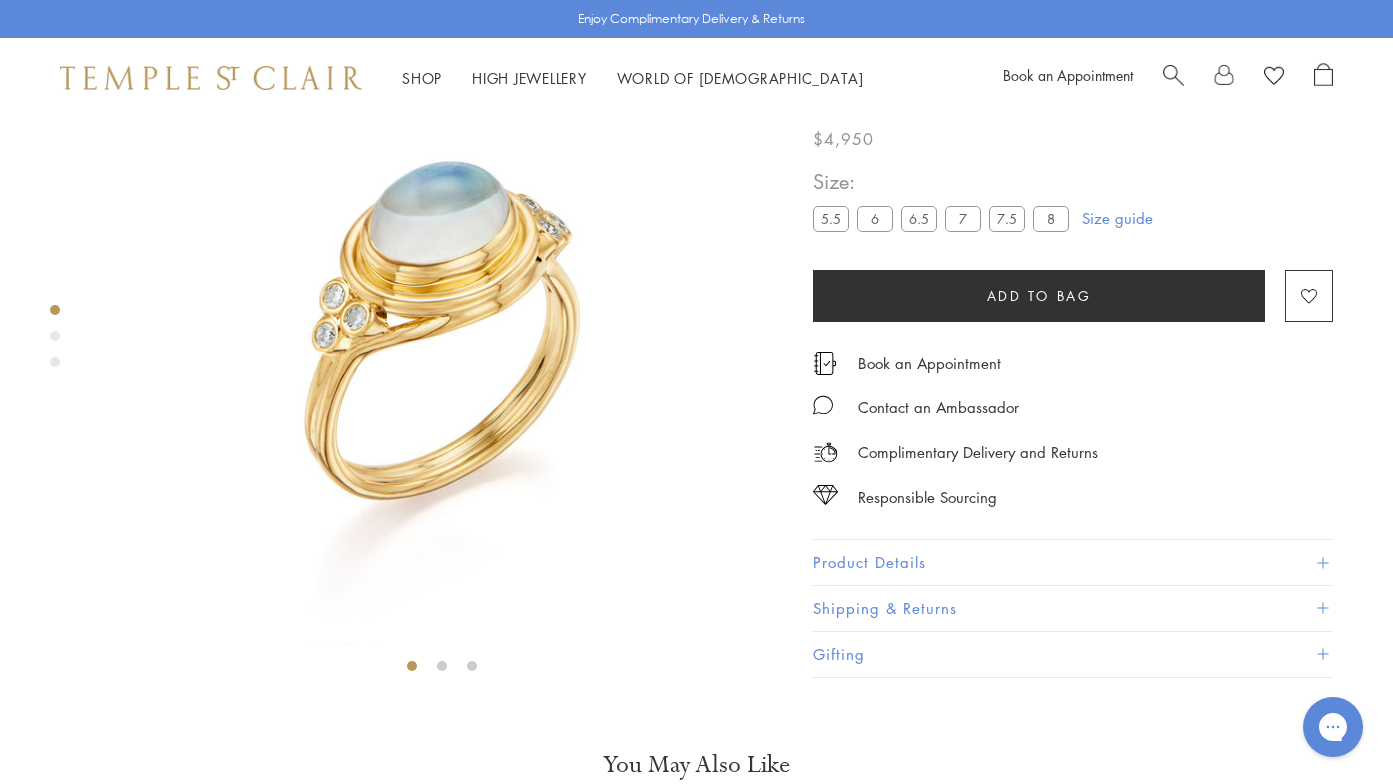 scroll, scrollTop: 118, scrollLeft: 0, axis: vertical 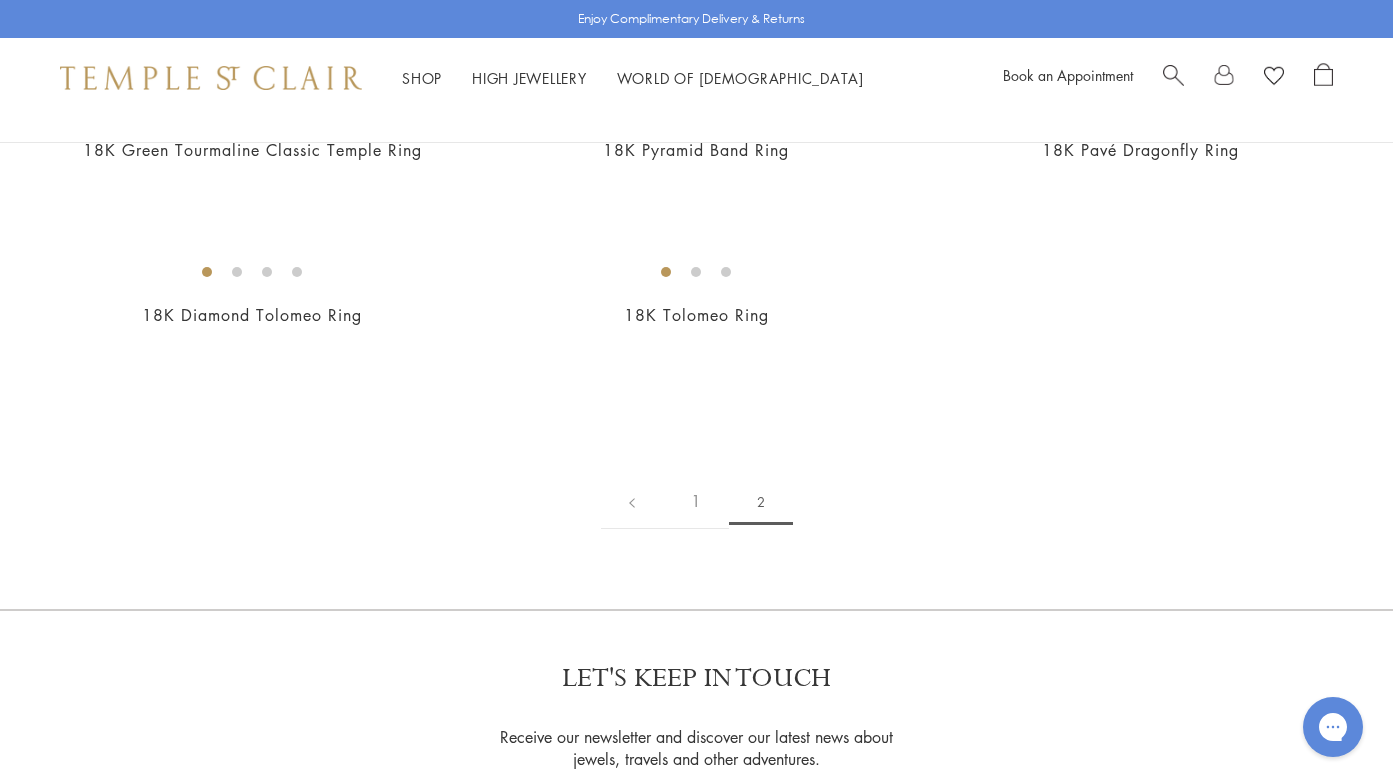 click at bounding box center (0, 0) 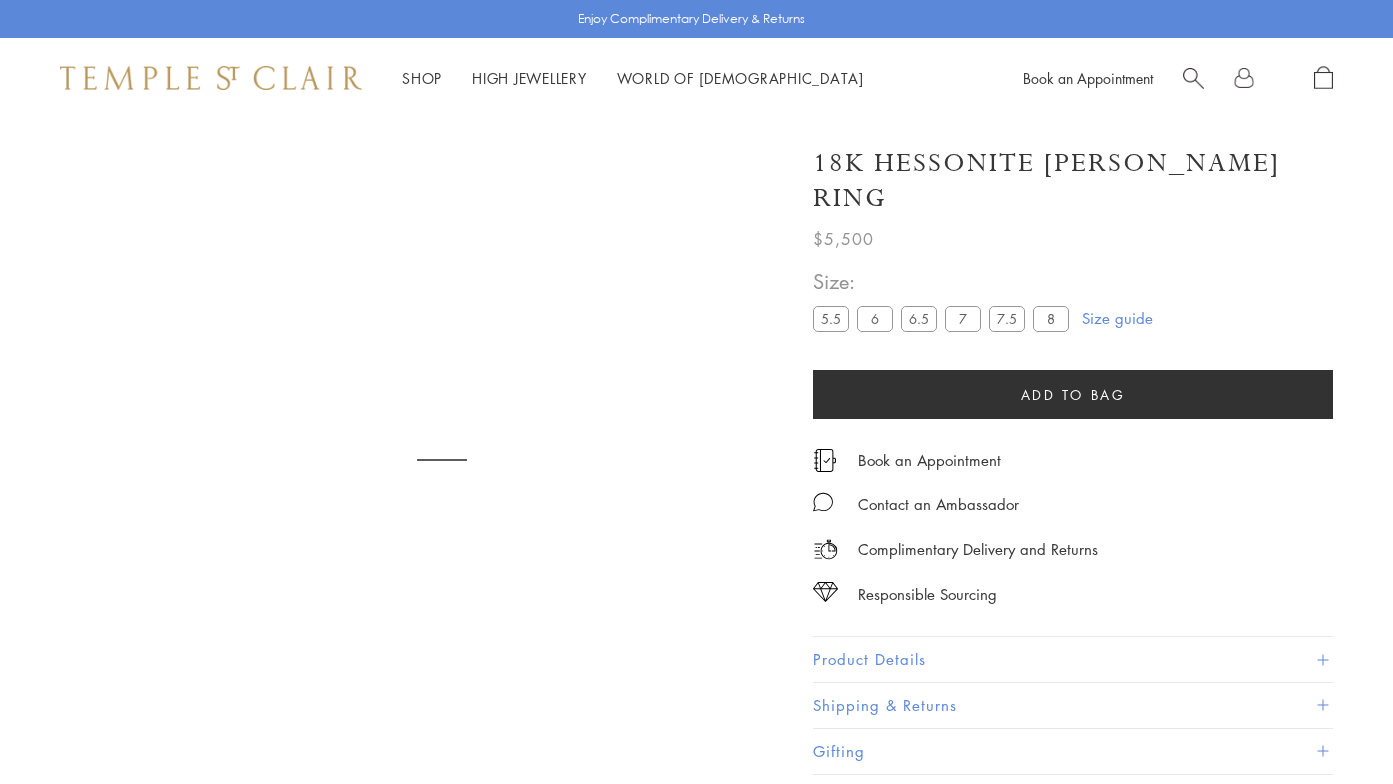 scroll, scrollTop: 118, scrollLeft: 0, axis: vertical 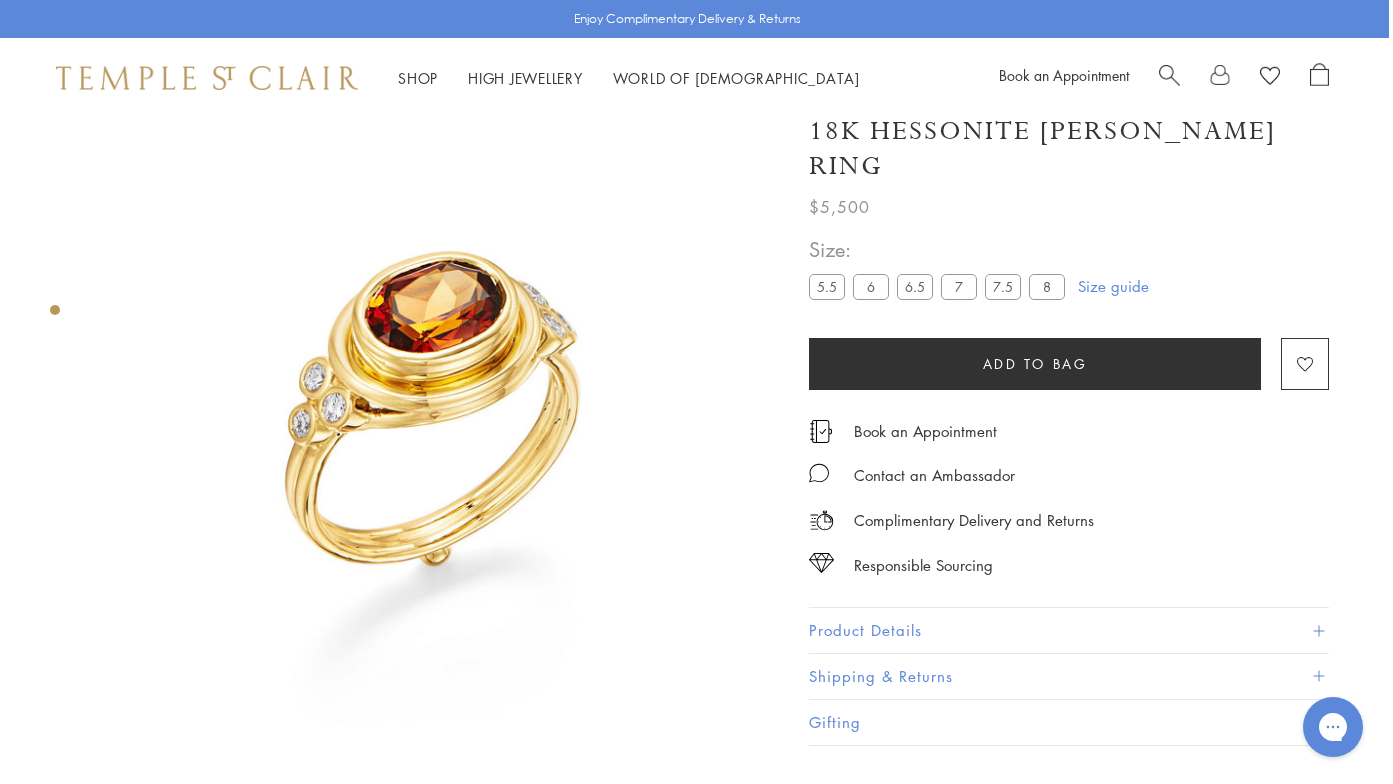 click at bounding box center [437, 404] 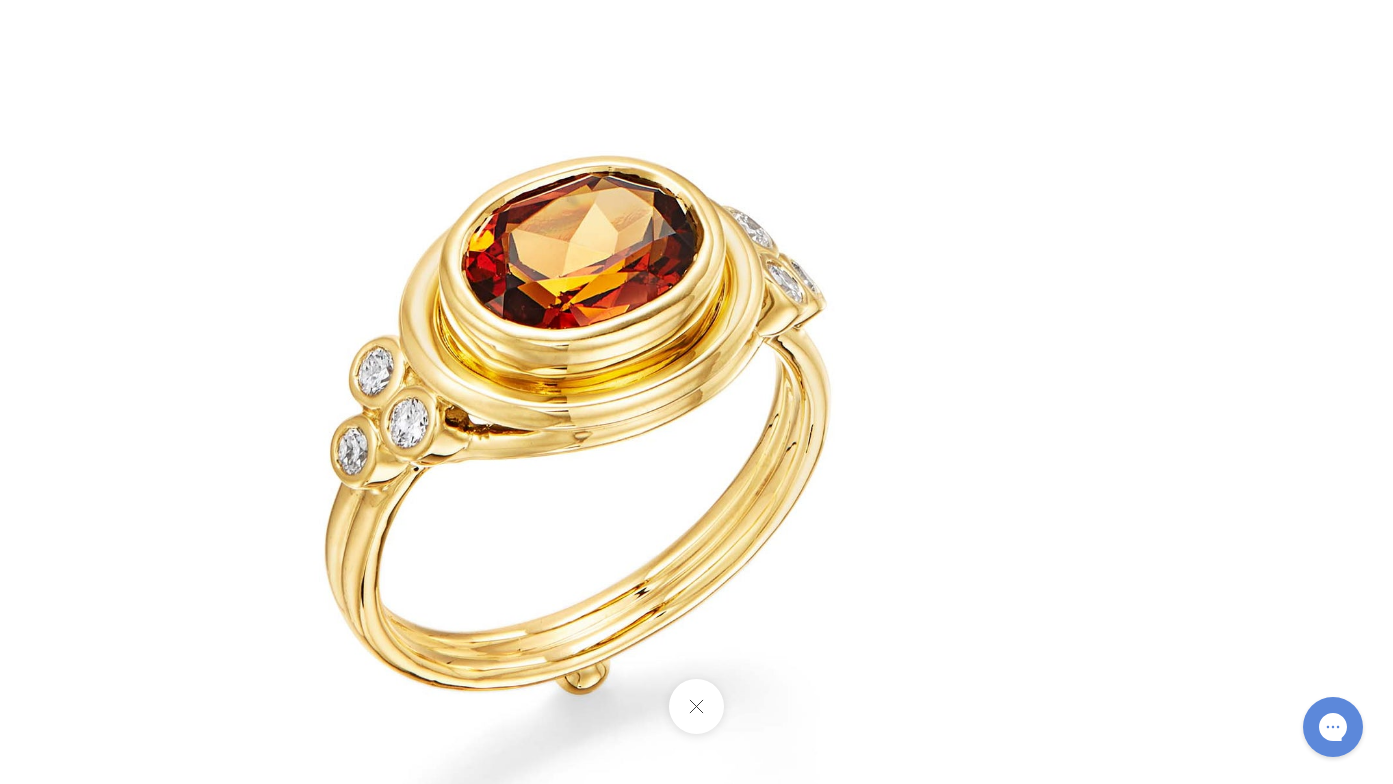 drag, startPoint x: 718, startPoint y: 288, endPoint x: 461, endPoint y: 286, distance: 257.00778 